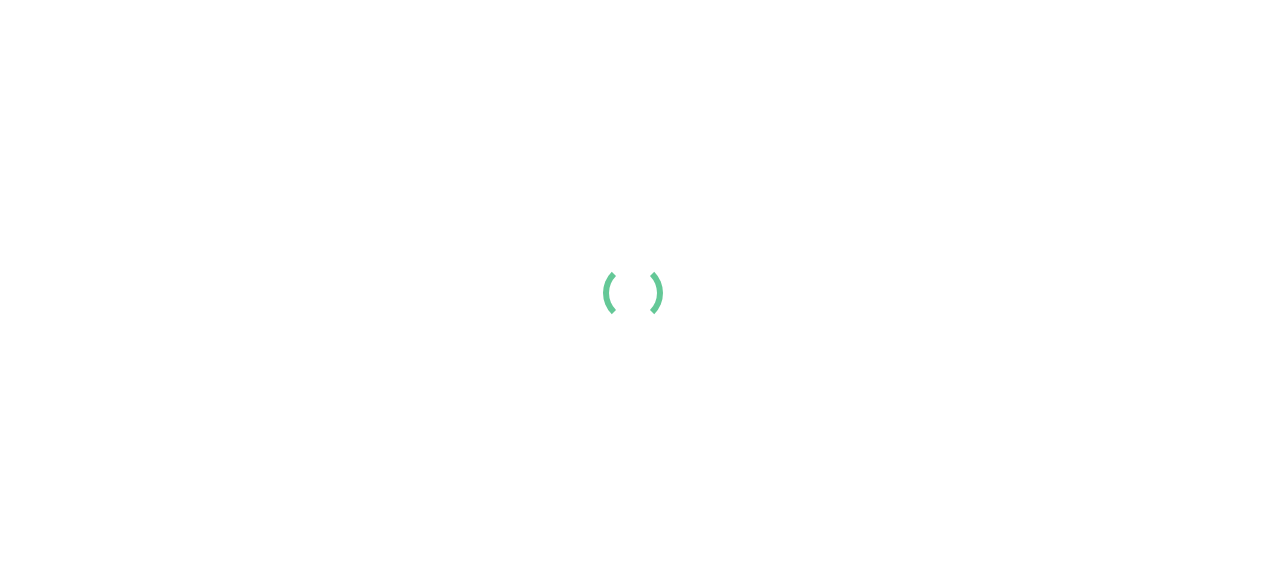 scroll, scrollTop: 0, scrollLeft: 0, axis: both 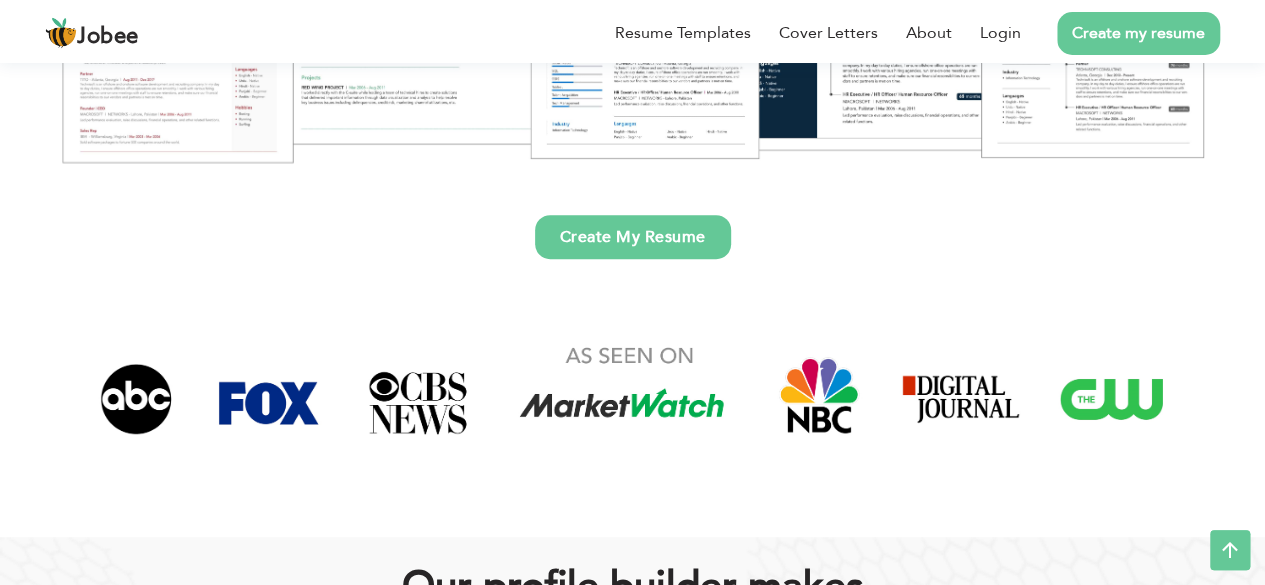 click on "Create My Resume" at bounding box center [633, 237] 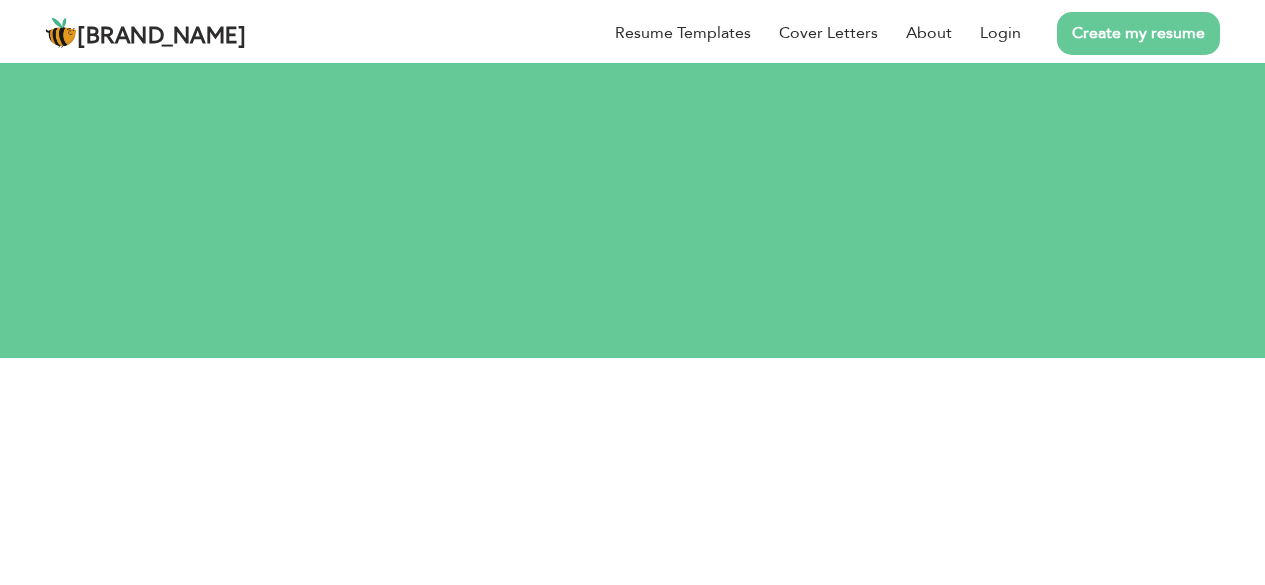 scroll, scrollTop: 0, scrollLeft: 0, axis: both 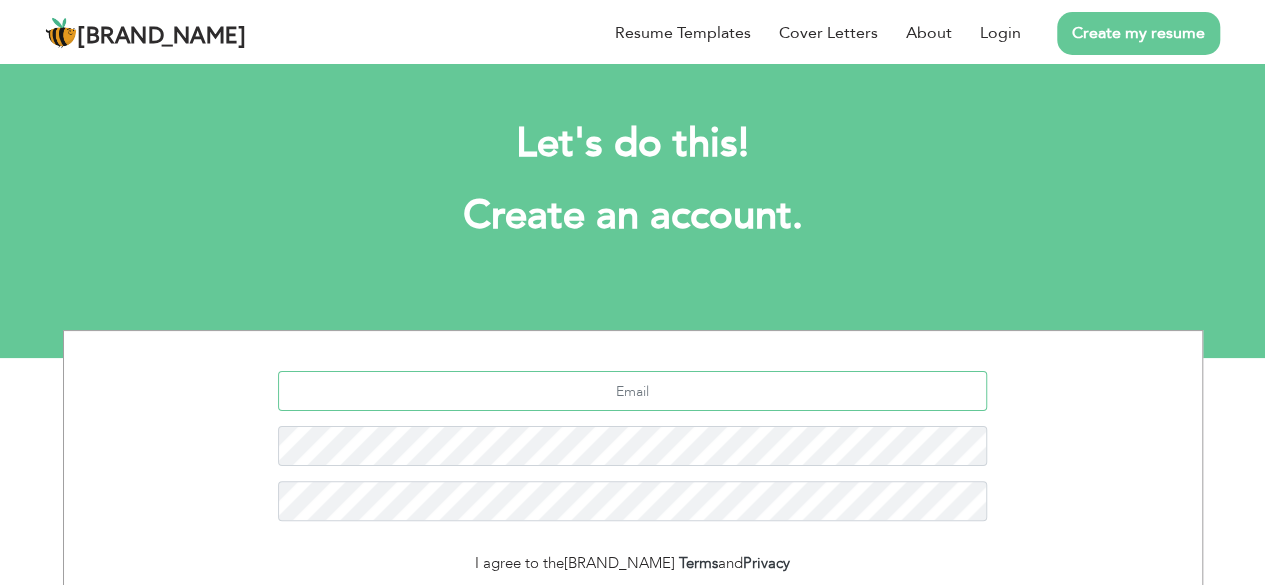 click at bounding box center [632, 391] 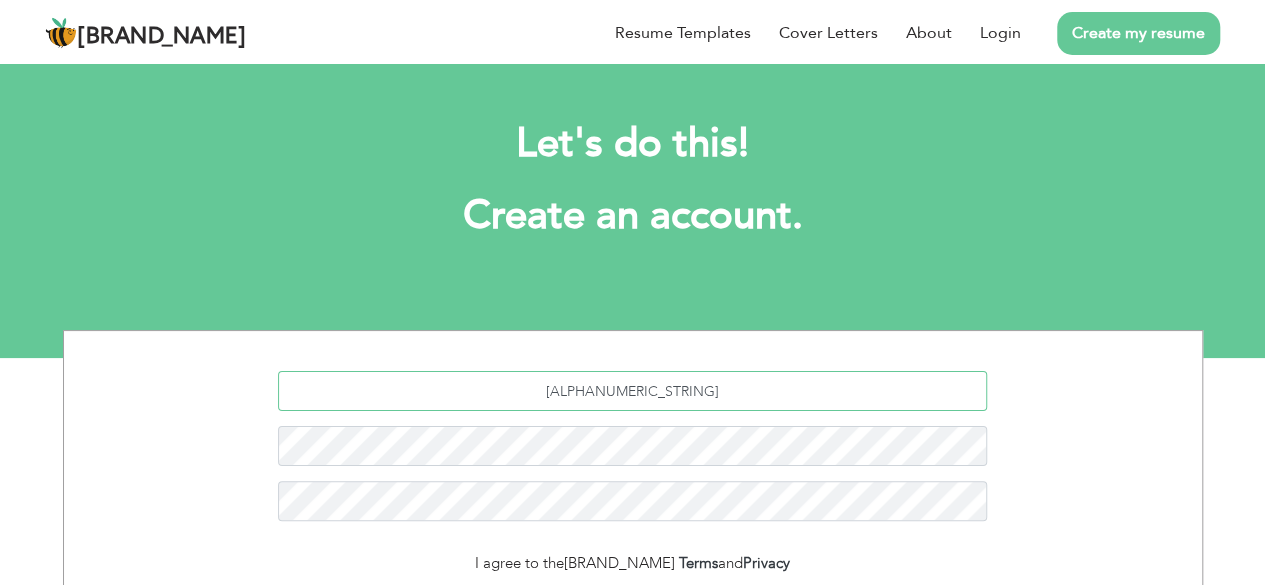click on "f" at bounding box center [632, 391] 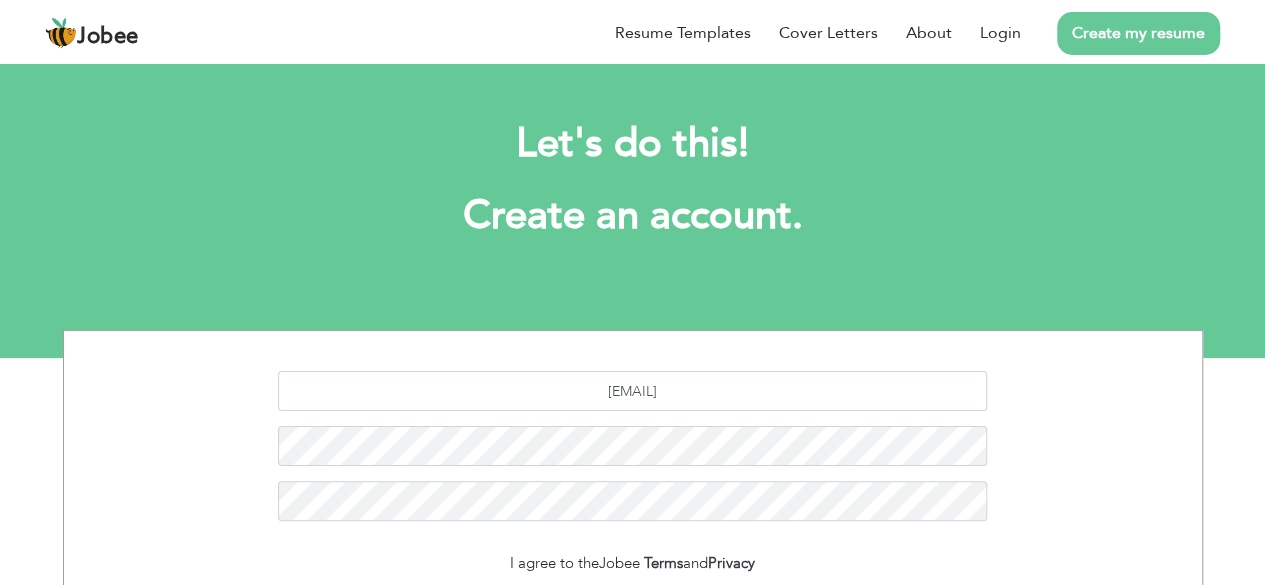 click on "Let's do this!
Create an account." at bounding box center [633, 190] 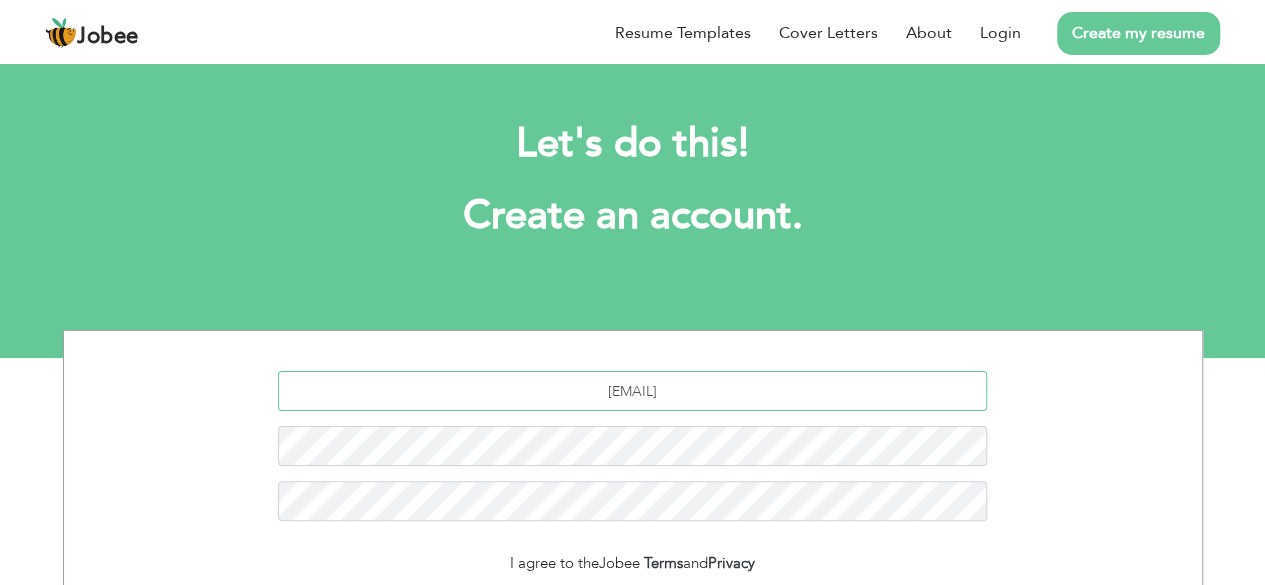 click on "f21bb" at bounding box center (632, 391) 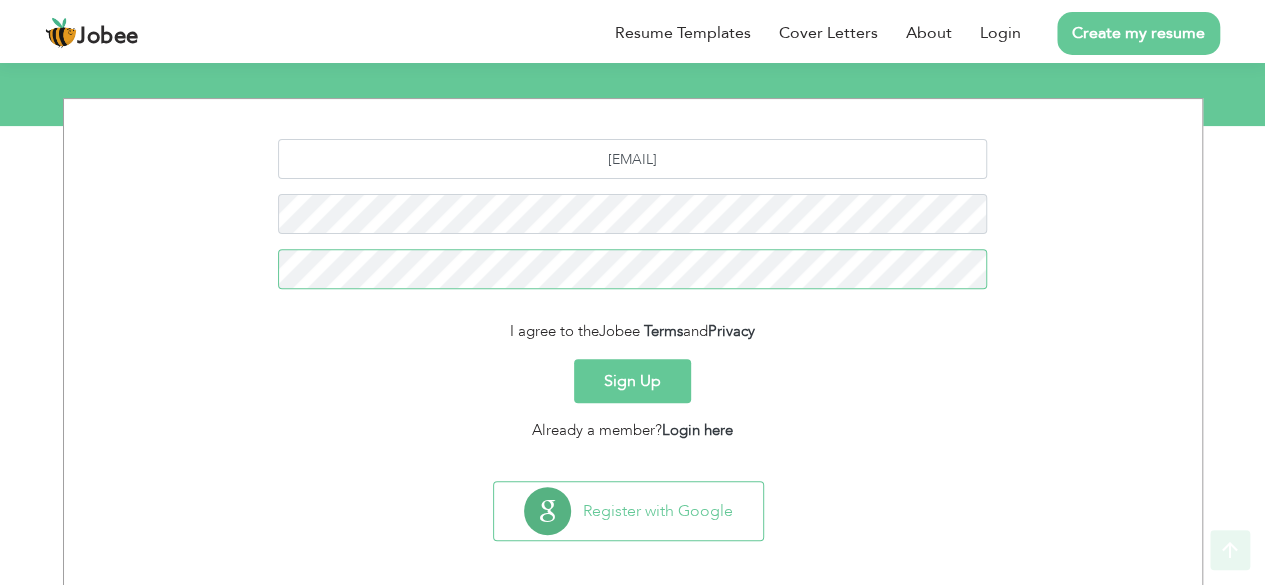 scroll, scrollTop: 244, scrollLeft: 0, axis: vertical 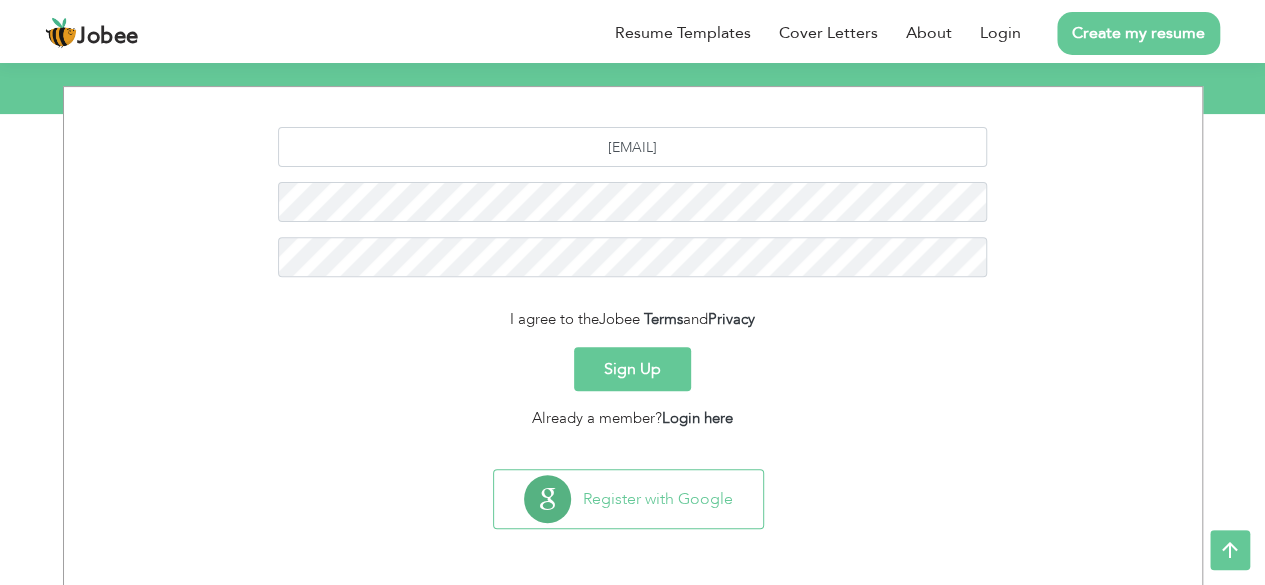 click on "Sign Up" at bounding box center [632, 369] 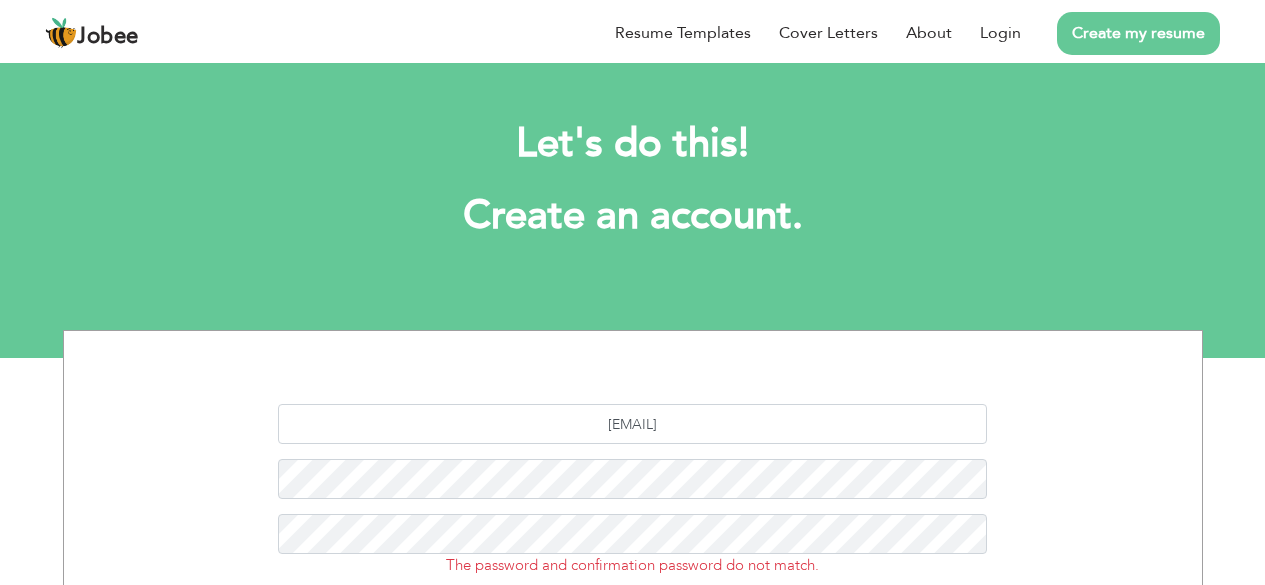scroll, scrollTop: 0, scrollLeft: 0, axis: both 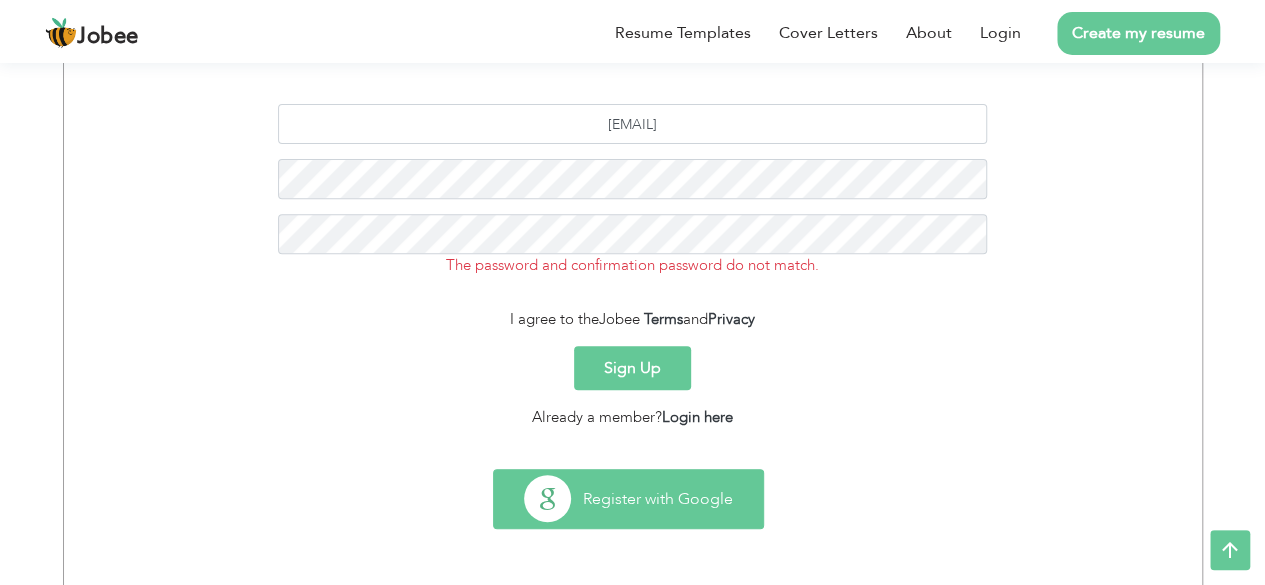 click on "Register with Google" at bounding box center [628, 499] 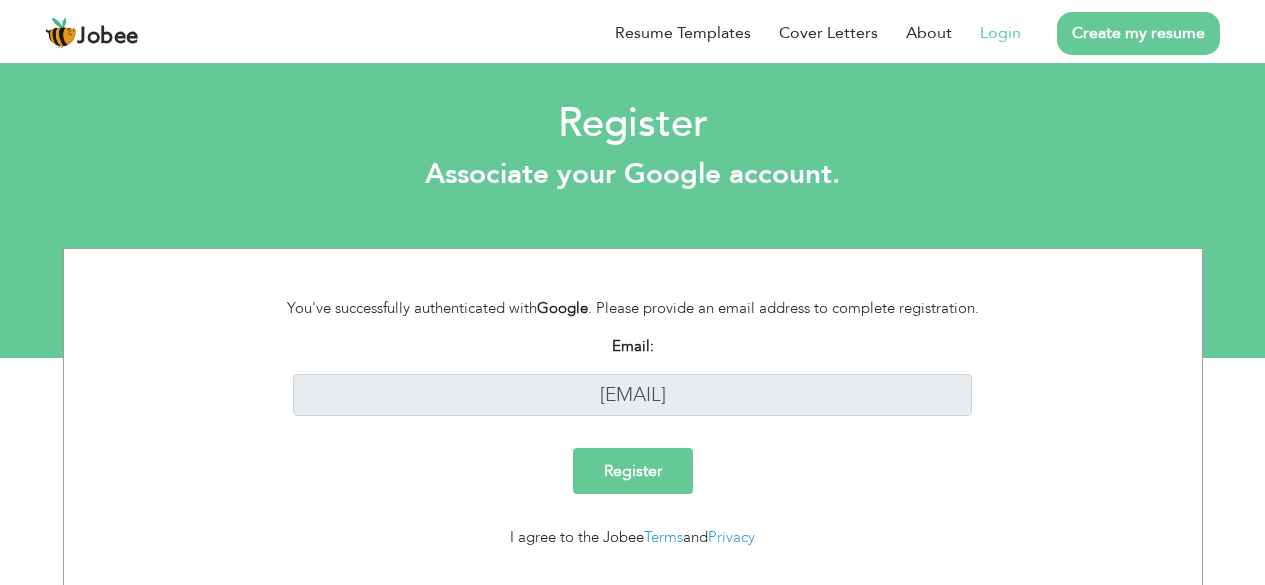 scroll, scrollTop: 0, scrollLeft: 0, axis: both 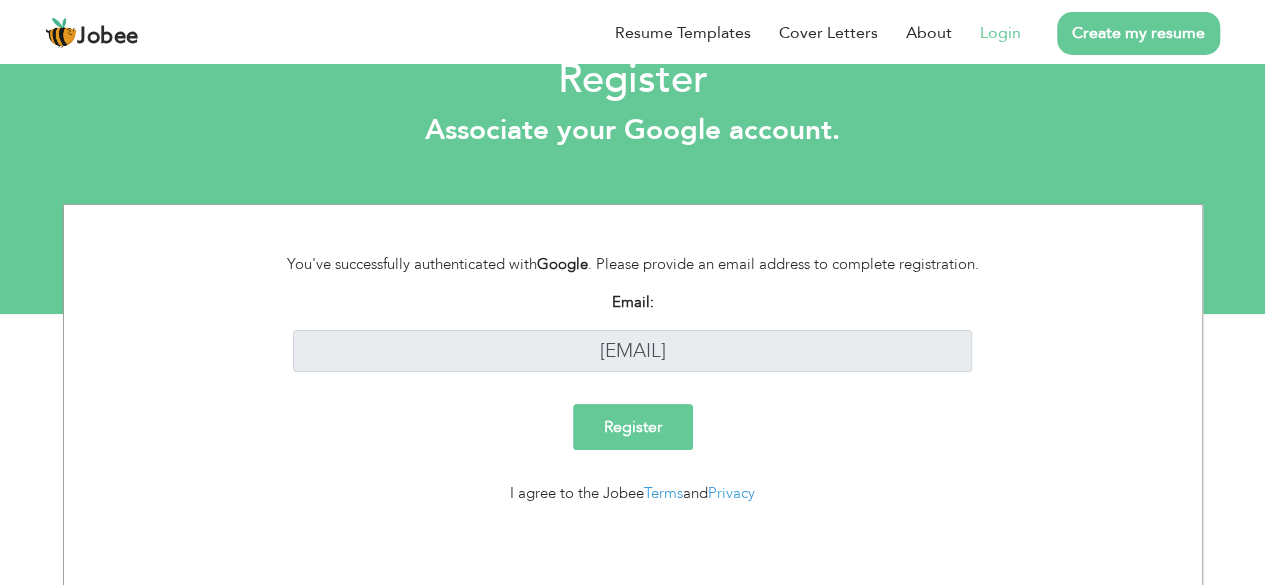 click on "Register" at bounding box center [633, 427] 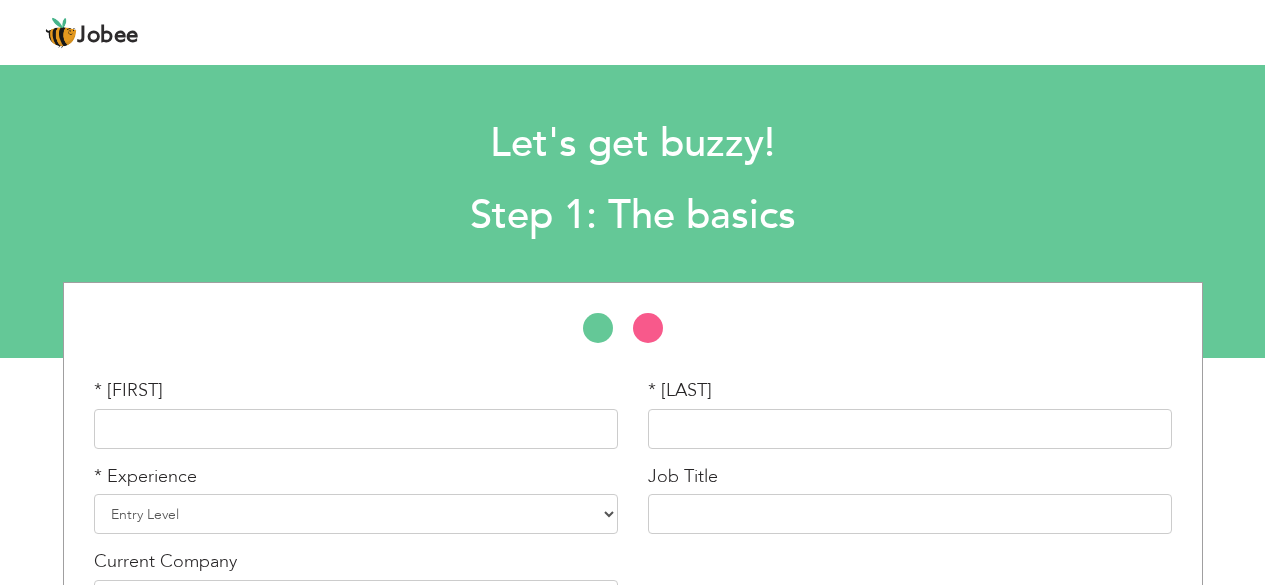 scroll, scrollTop: 0, scrollLeft: 0, axis: both 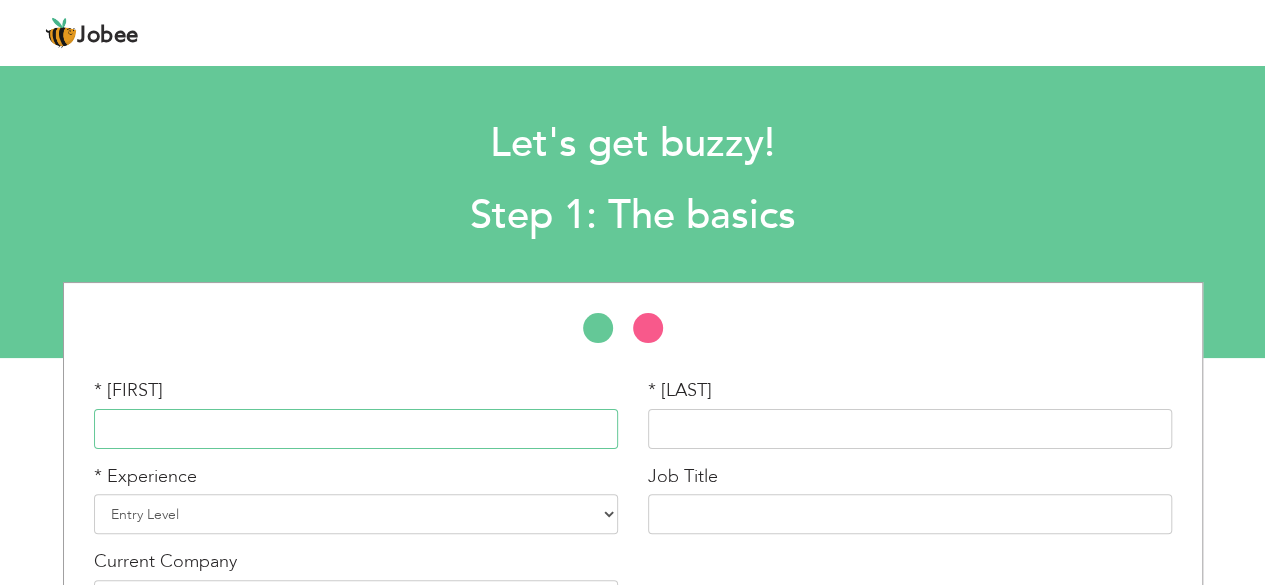 click at bounding box center (356, 429) 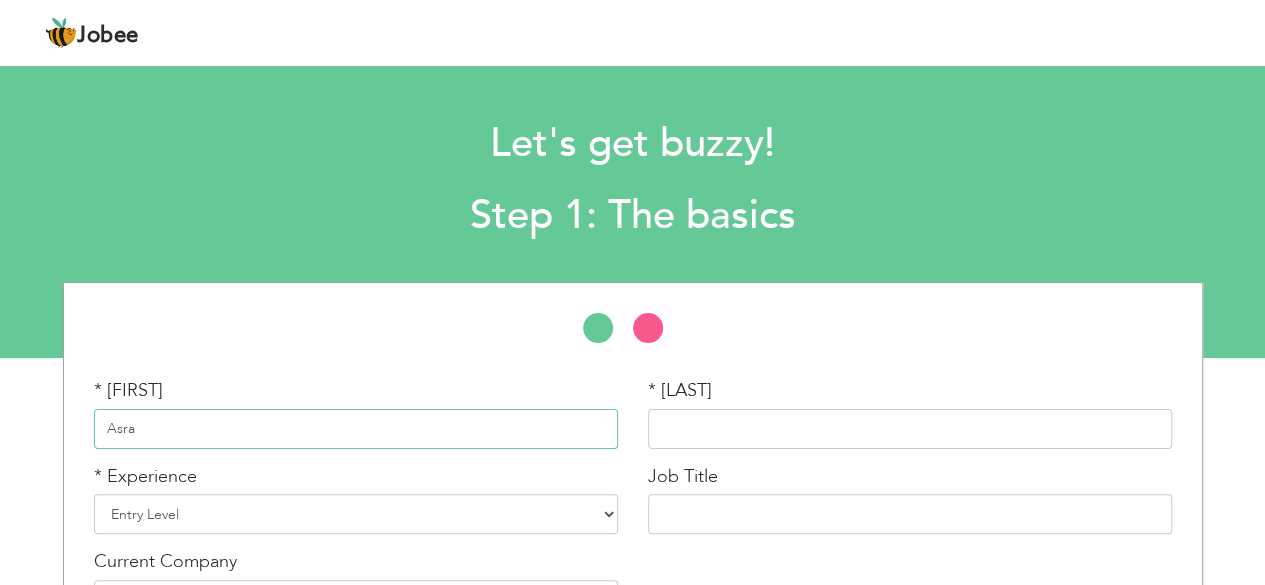 type on "Asra" 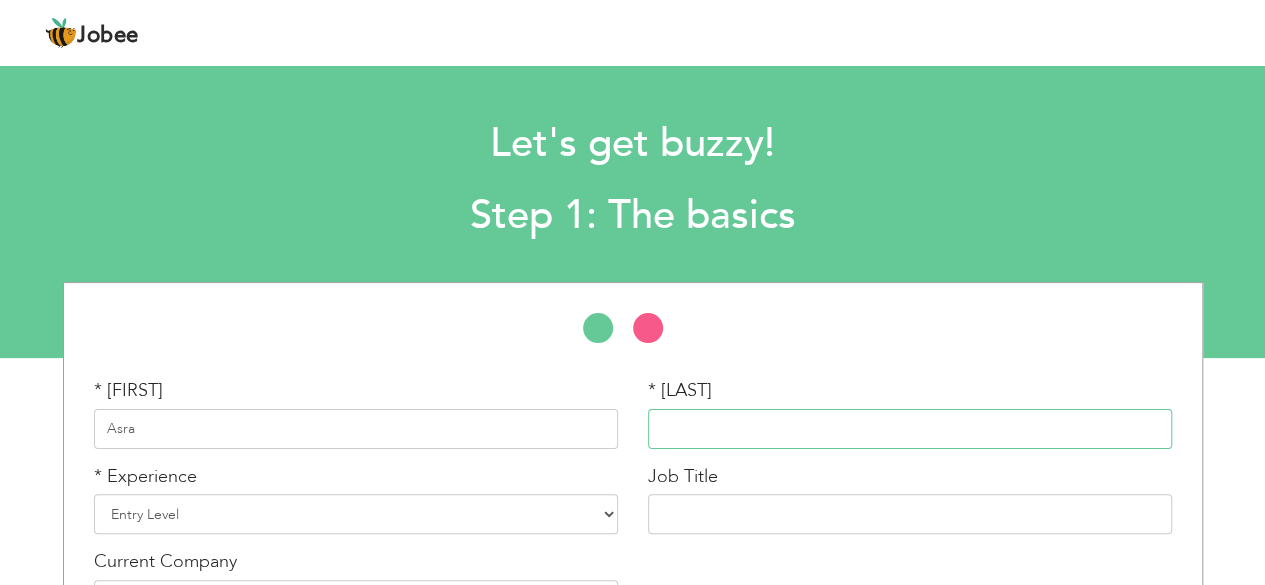 click at bounding box center (910, 429) 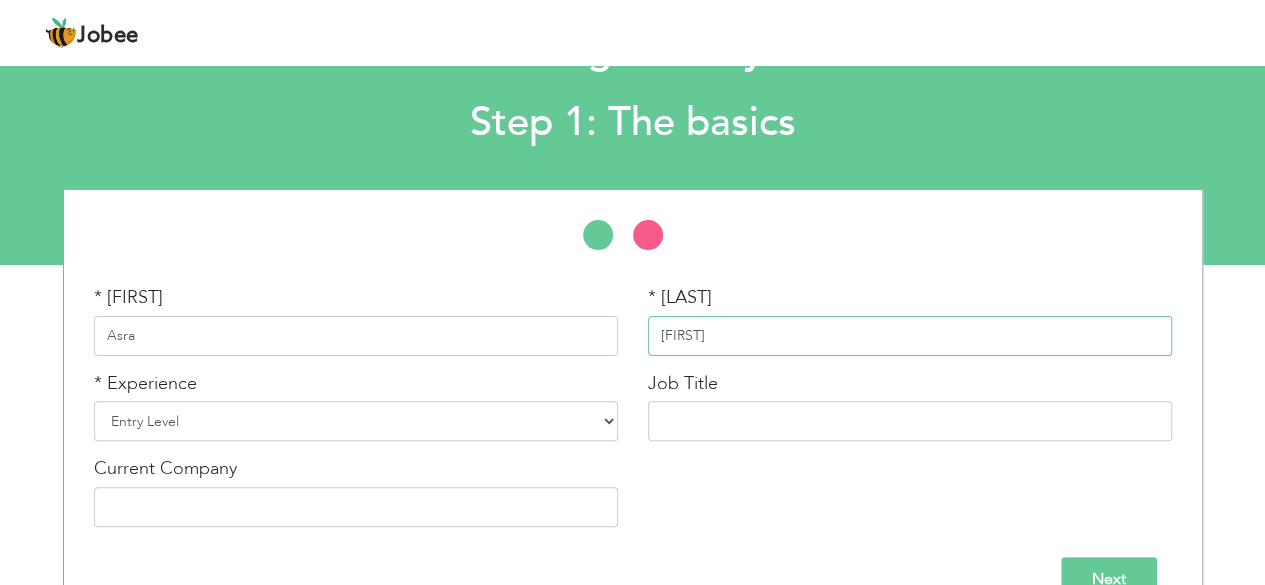scroll, scrollTop: 139, scrollLeft: 0, axis: vertical 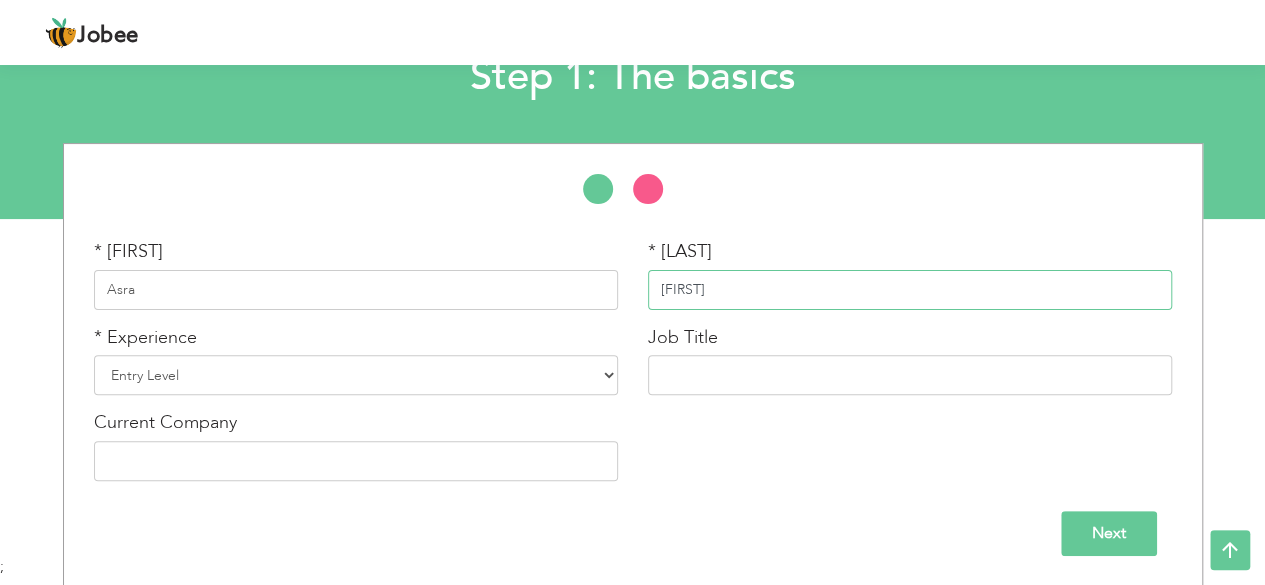 type on "[FIRST]" 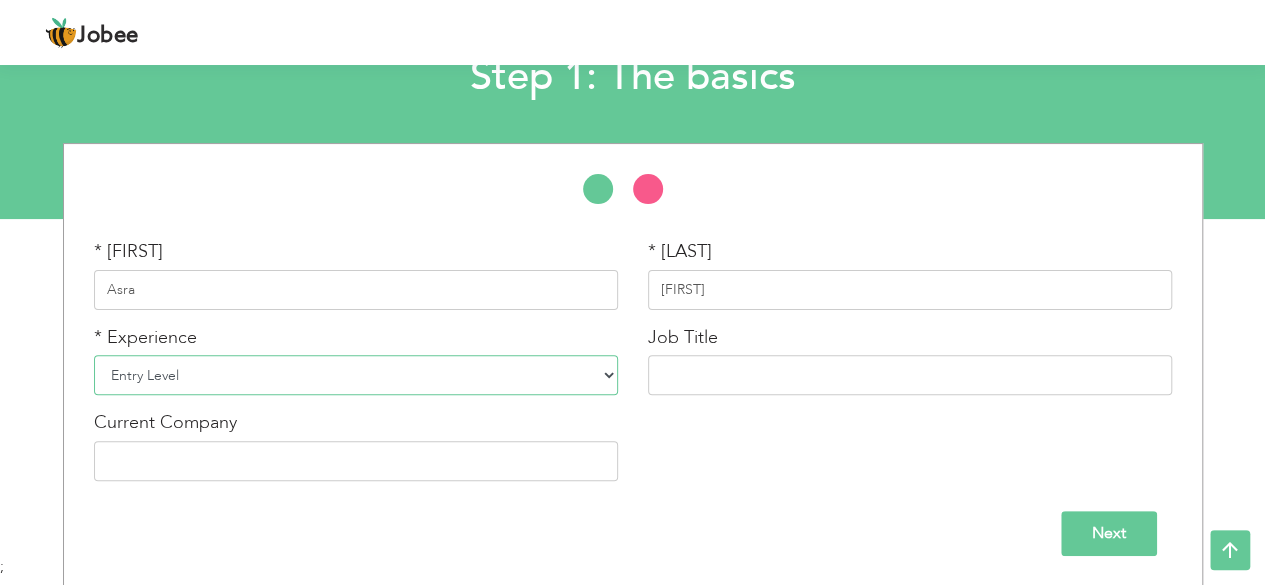 click on "[AGE]" at bounding box center [356, 375] 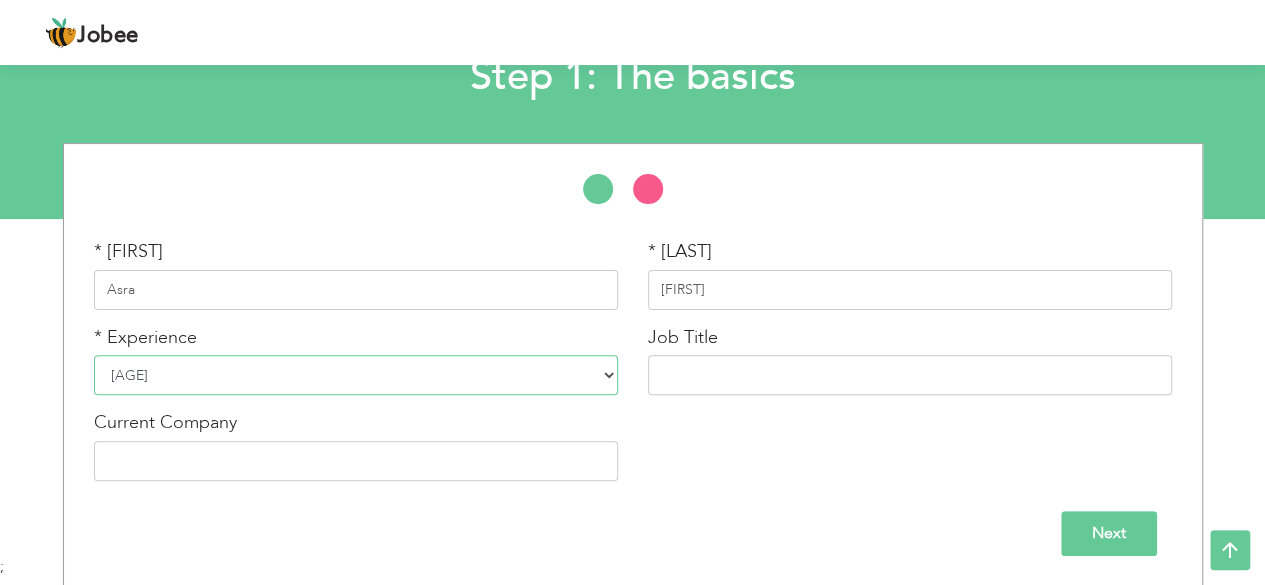 click on "[AGE]" at bounding box center (356, 375) 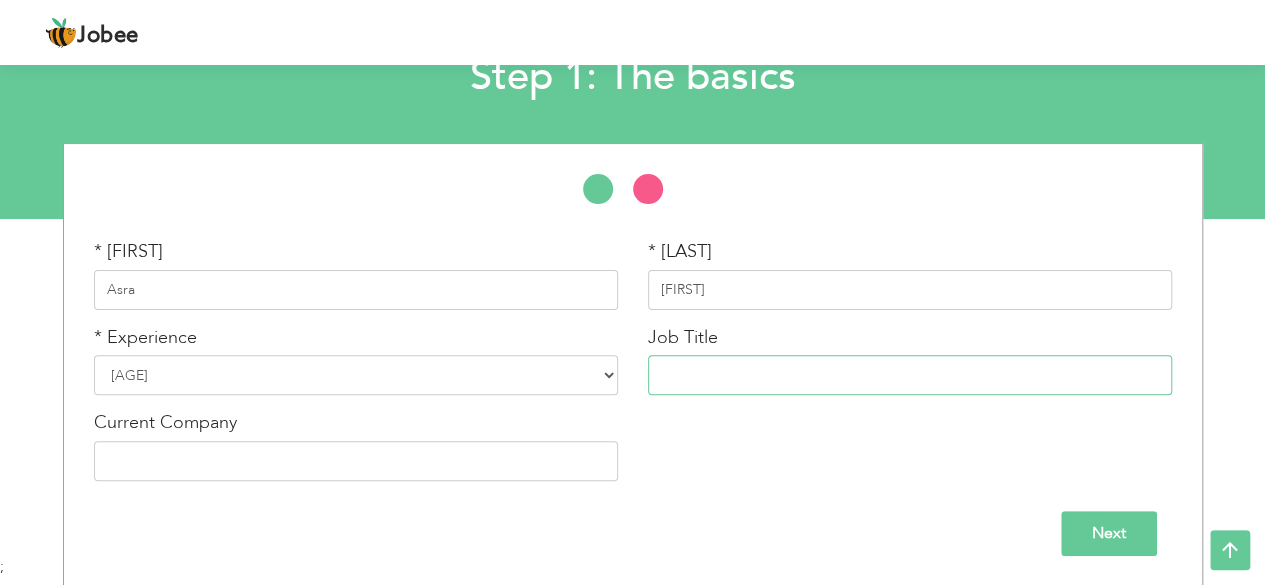 click at bounding box center [910, 375] 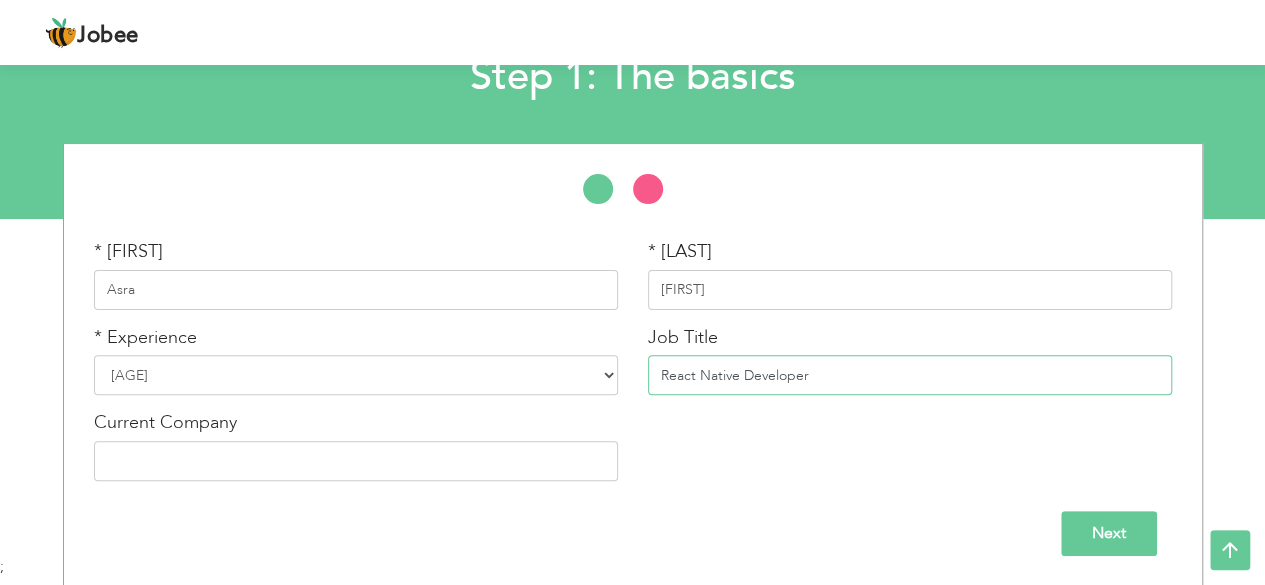 type on "React Native Developer" 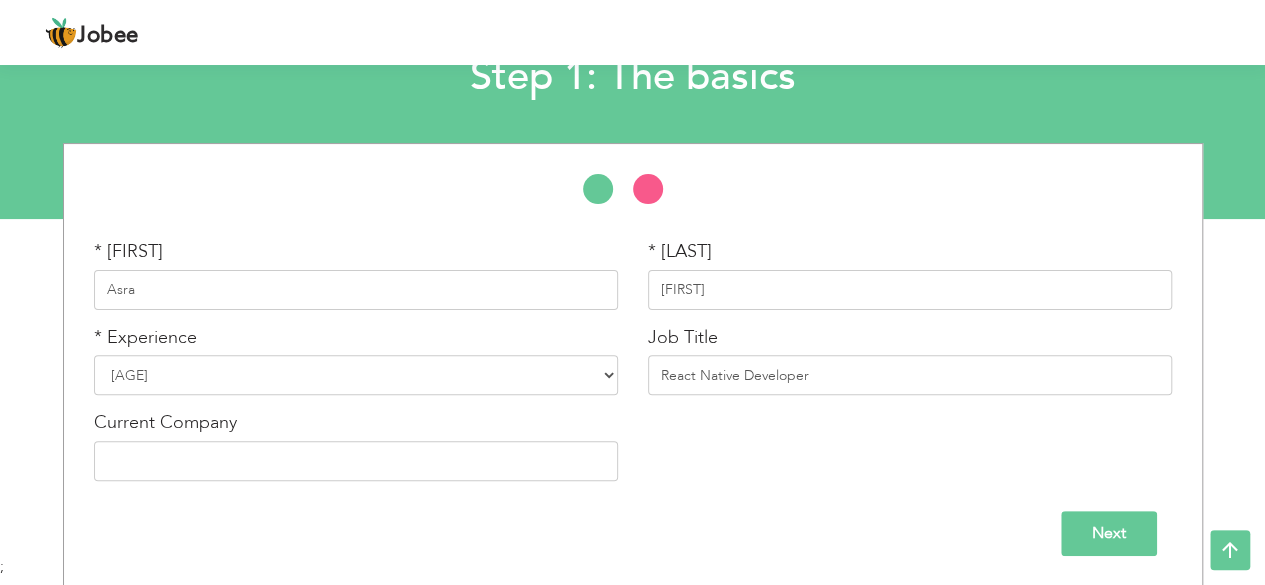 click on "Next" at bounding box center [1109, 533] 